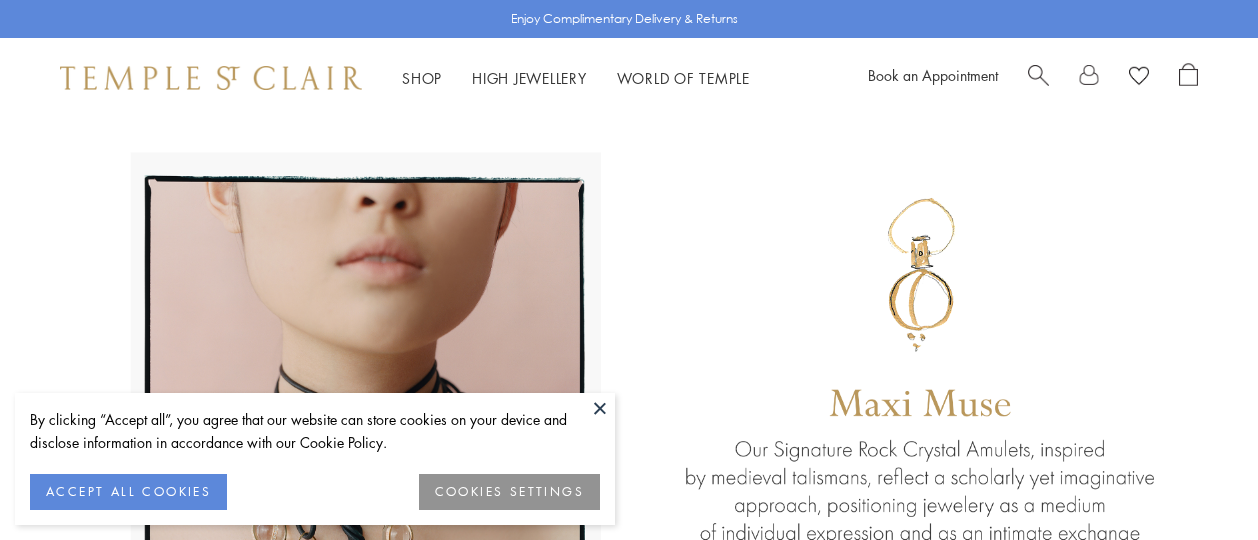 scroll, scrollTop: 0, scrollLeft: 0, axis: both 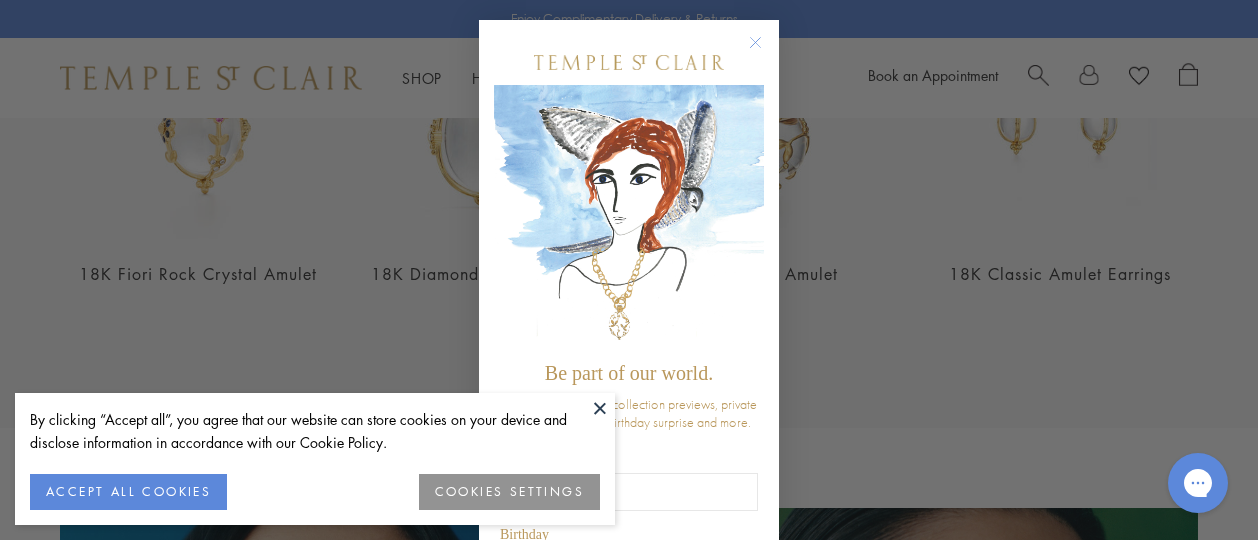 type on "**********" 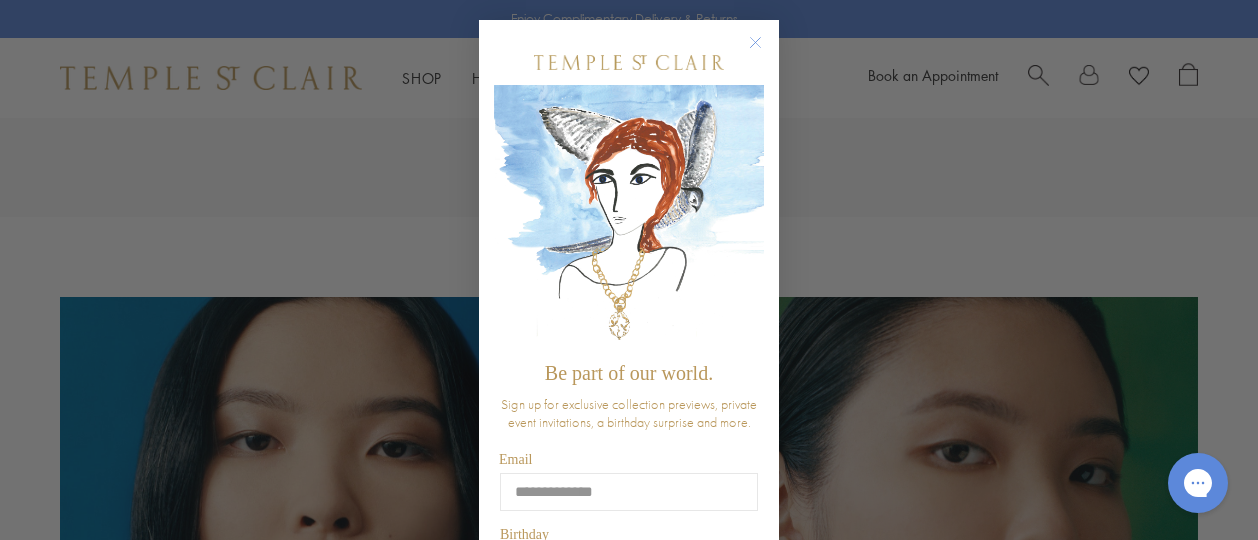 scroll, scrollTop: 1120, scrollLeft: 0, axis: vertical 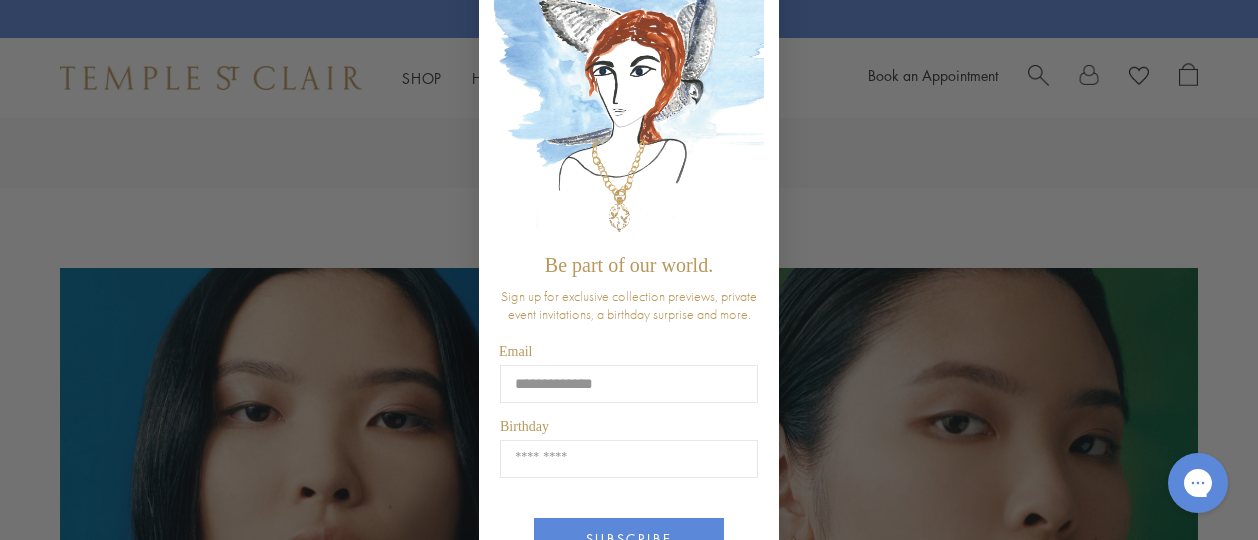 click on "**********" at bounding box center [629, 270] 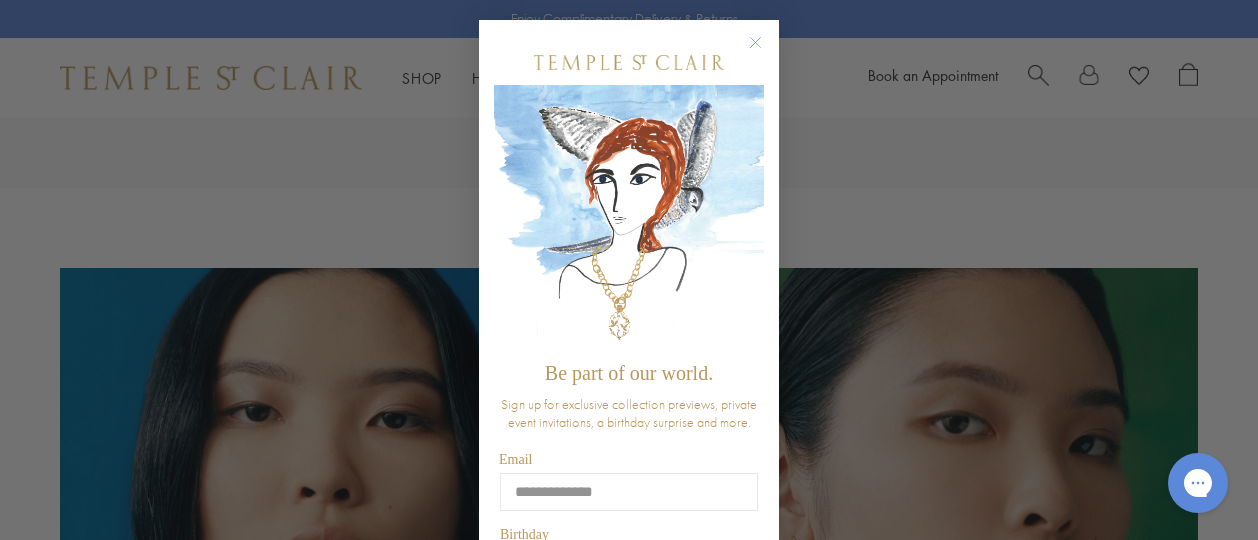 click 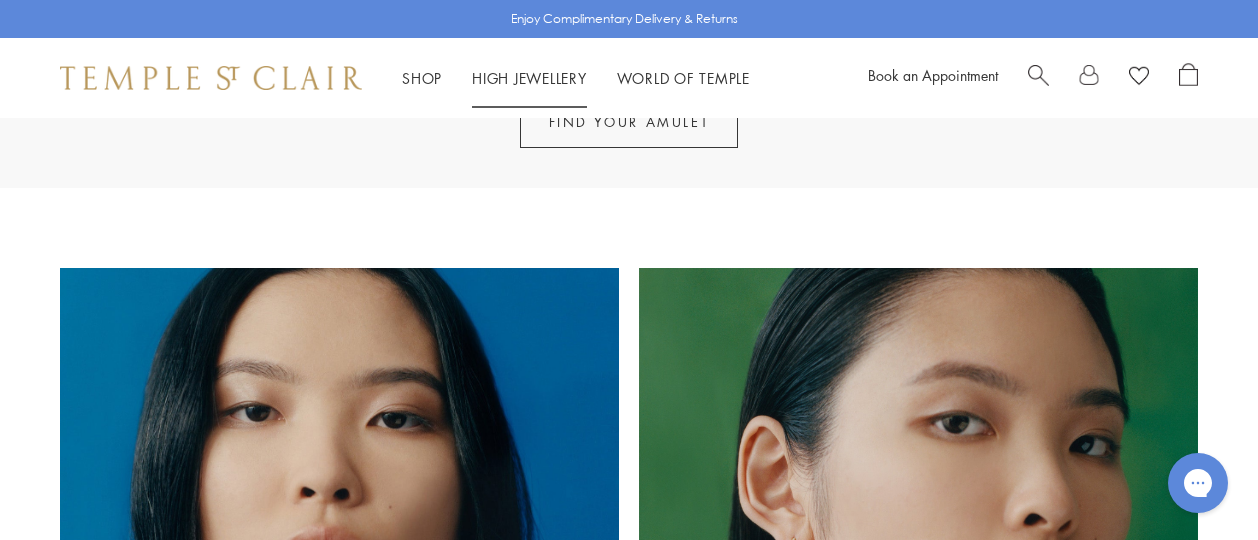 click on "High Jewellery High Jewellery" at bounding box center (529, 78) 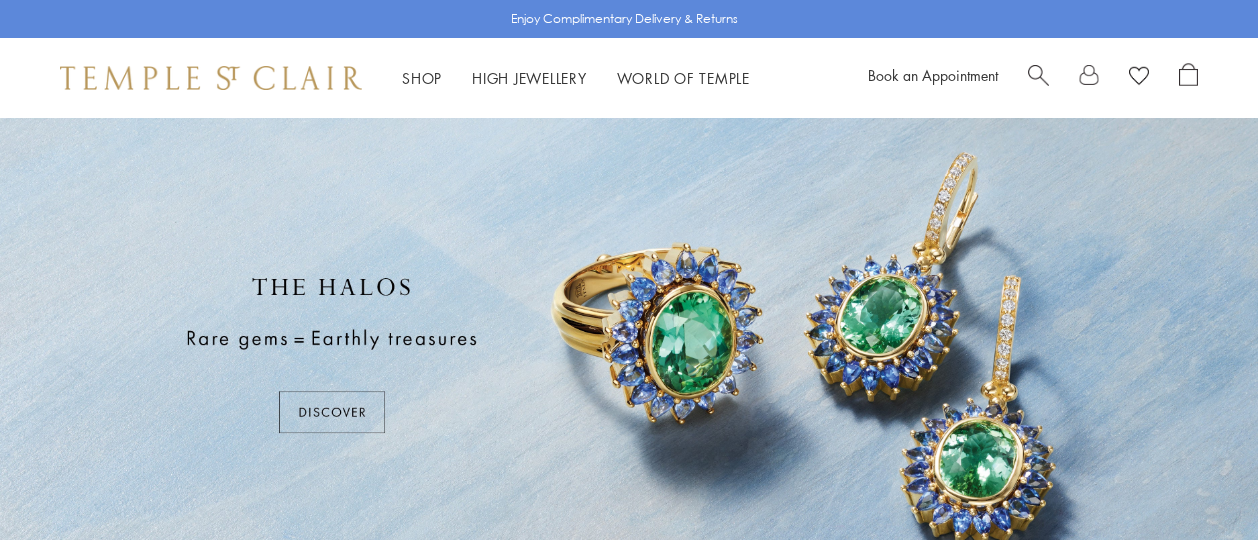 scroll, scrollTop: 0, scrollLeft: 0, axis: both 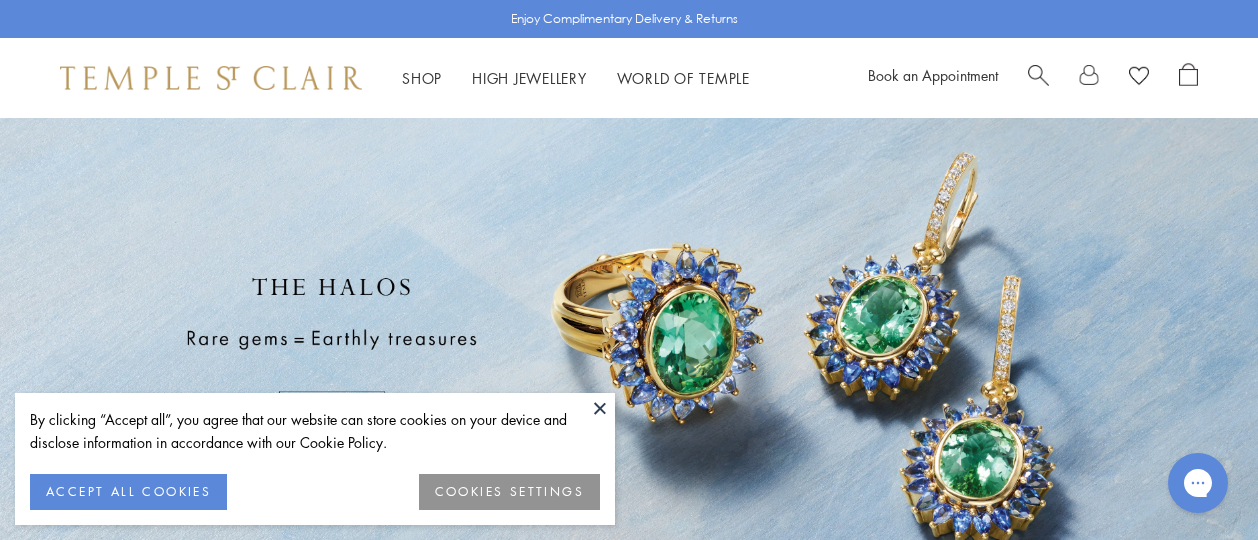 click at bounding box center (600, 408) 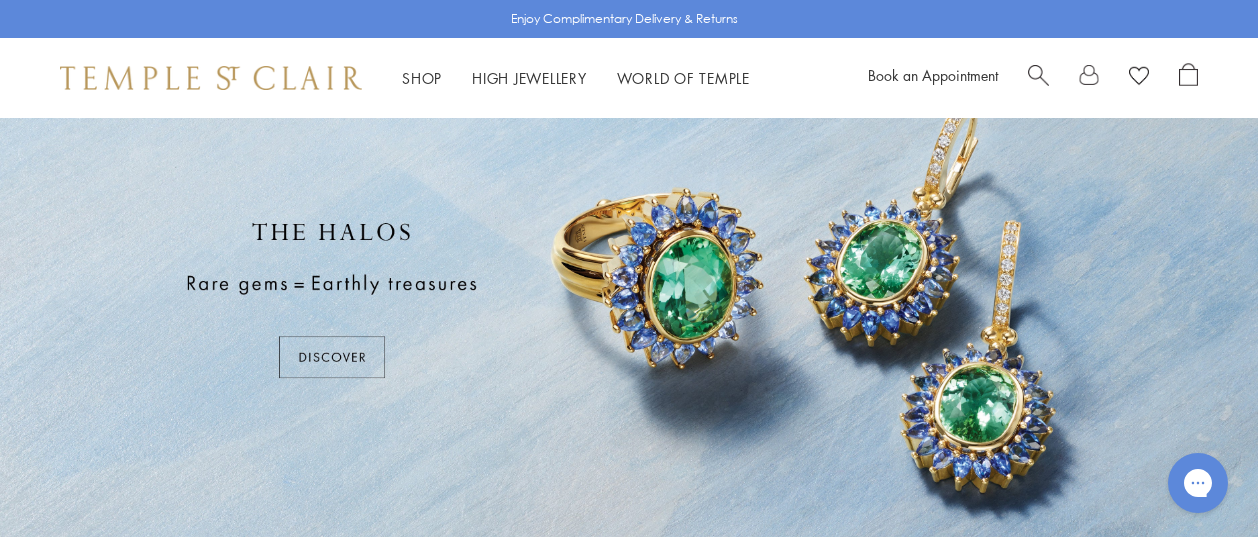 scroll, scrollTop: 0, scrollLeft: 0, axis: both 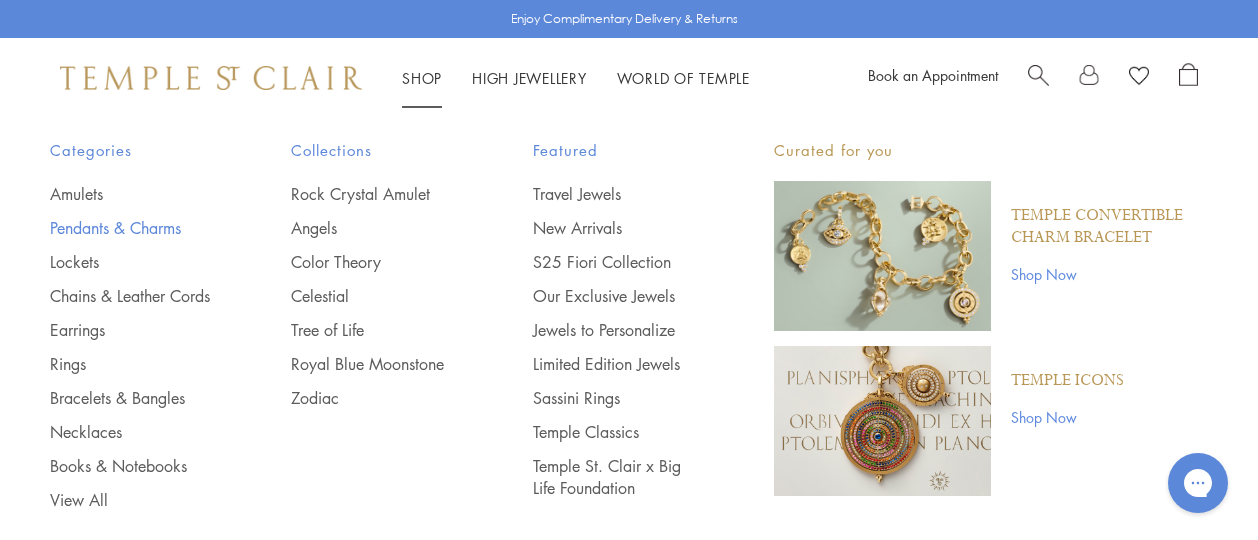 click on "Pendants & Charms" at bounding box center [130, 228] 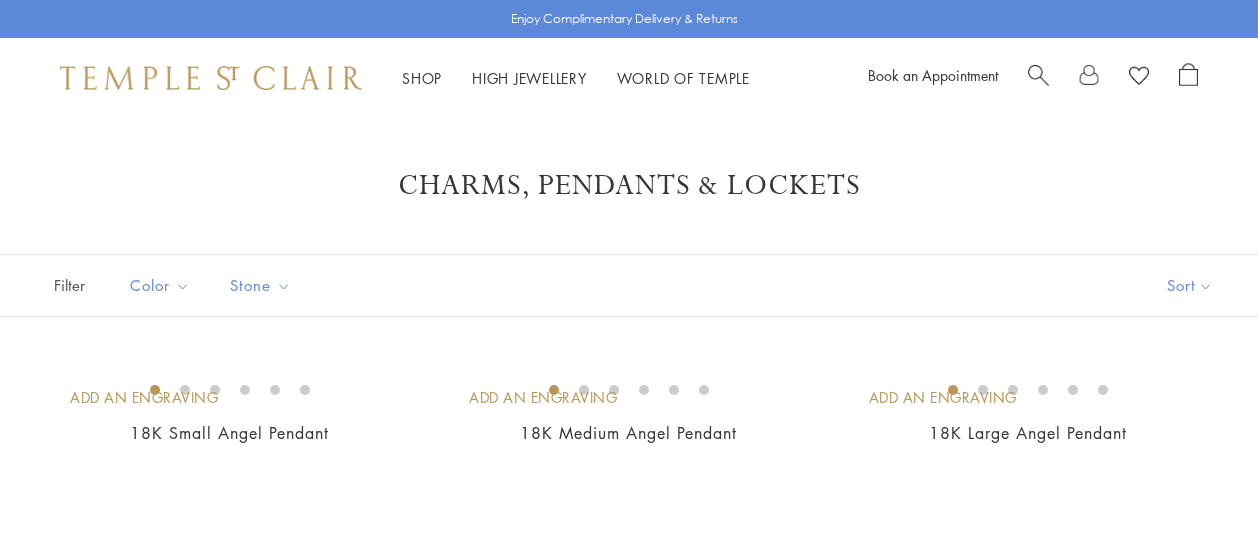 scroll, scrollTop: 40, scrollLeft: 0, axis: vertical 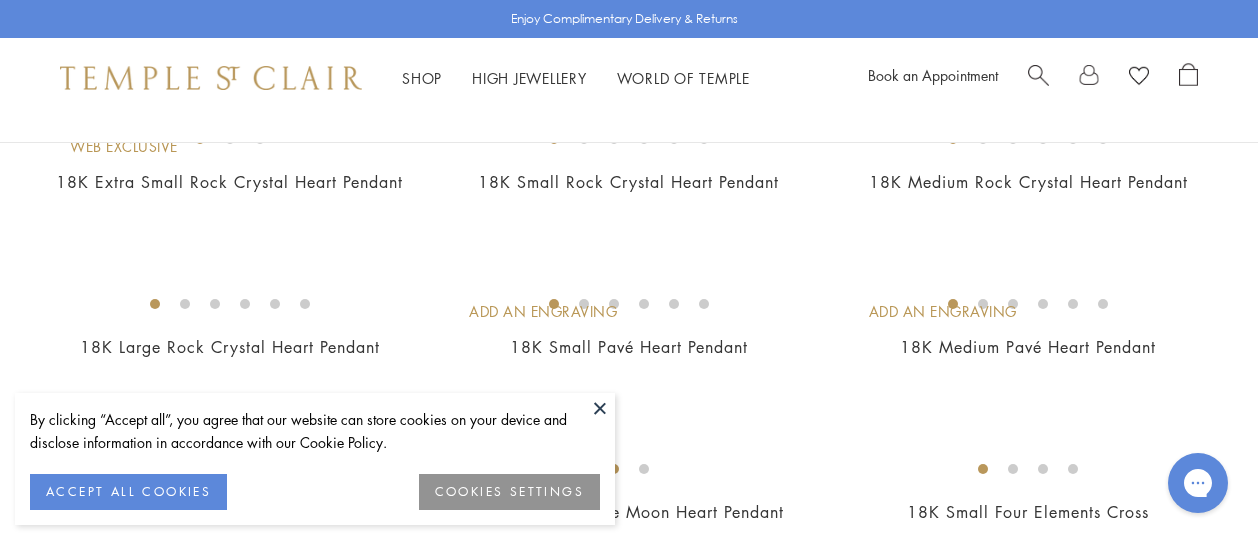click at bounding box center [600, 408] 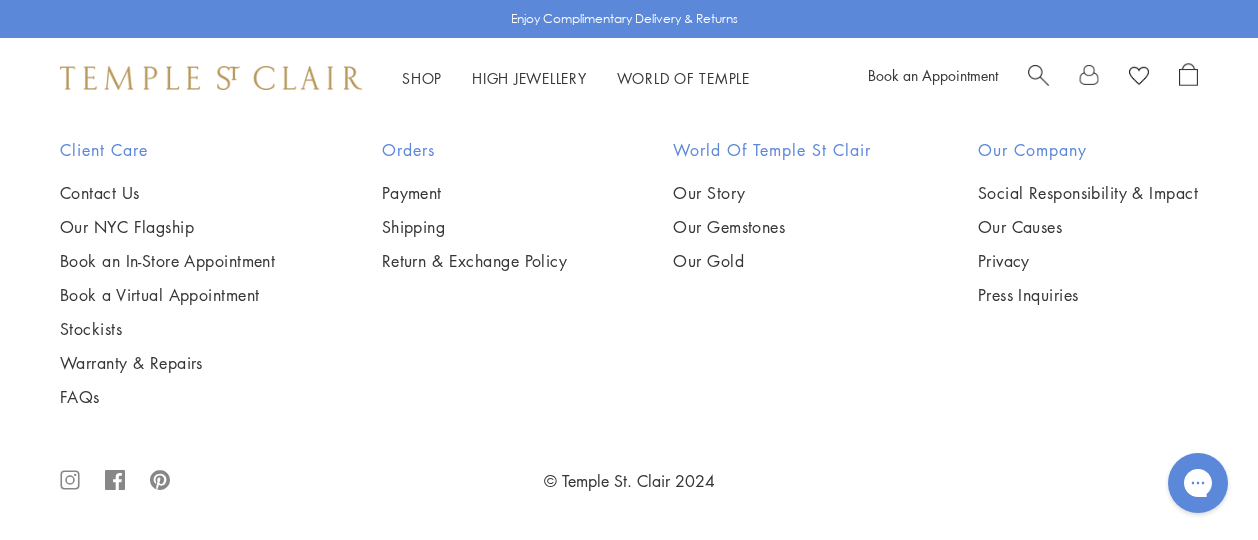 scroll, scrollTop: 11280, scrollLeft: 0, axis: vertical 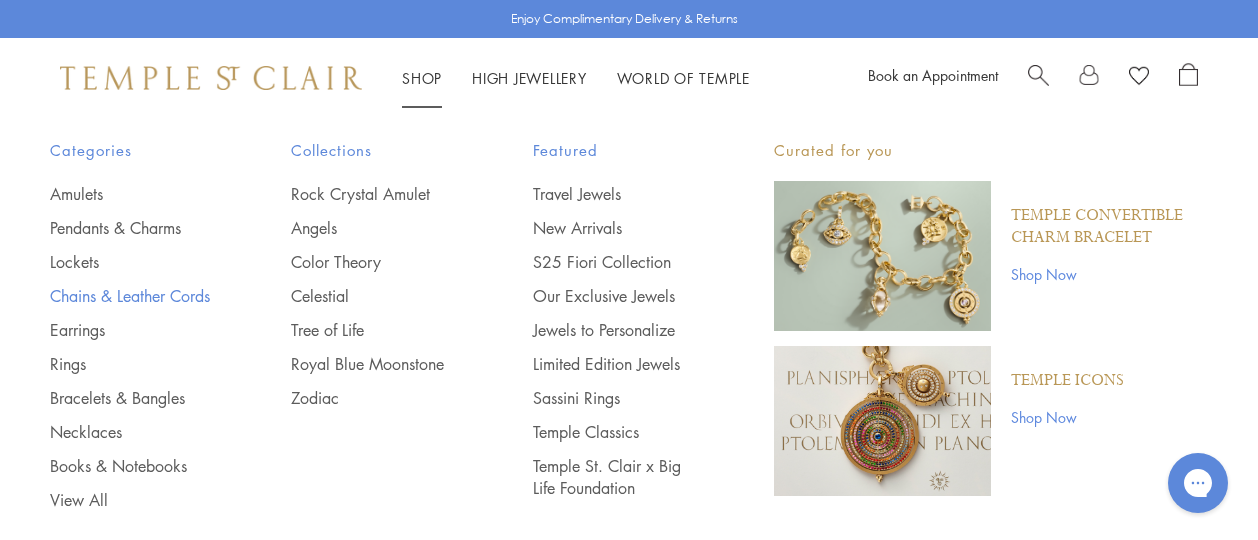 click on "Chains & Leather Cords" at bounding box center [130, 296] 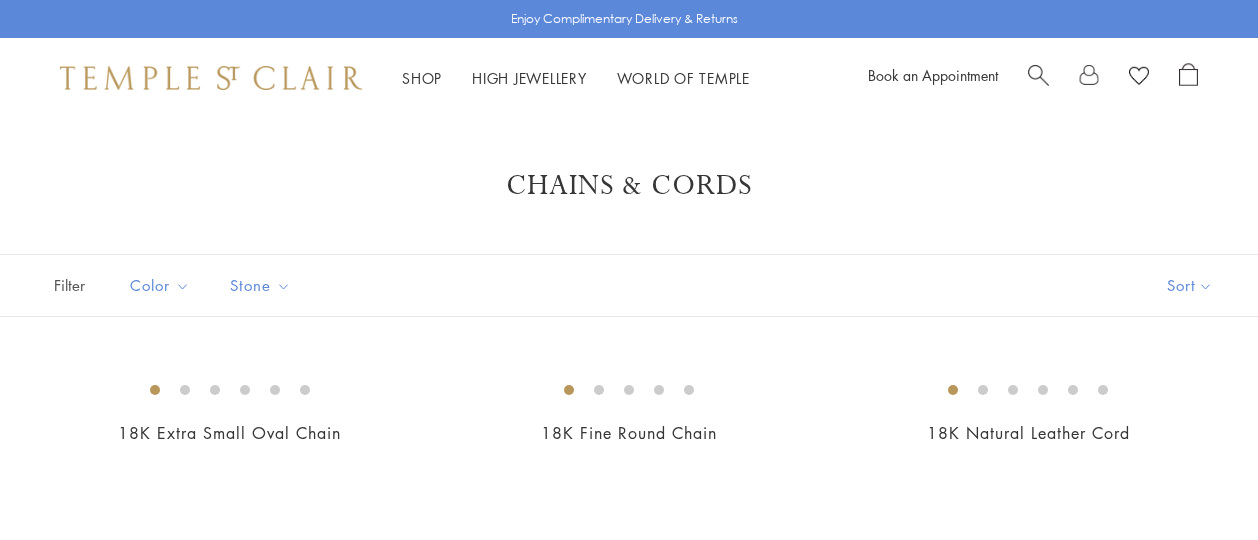 scroll, scrollTop: 0, scrollLeft: 0, axis: both 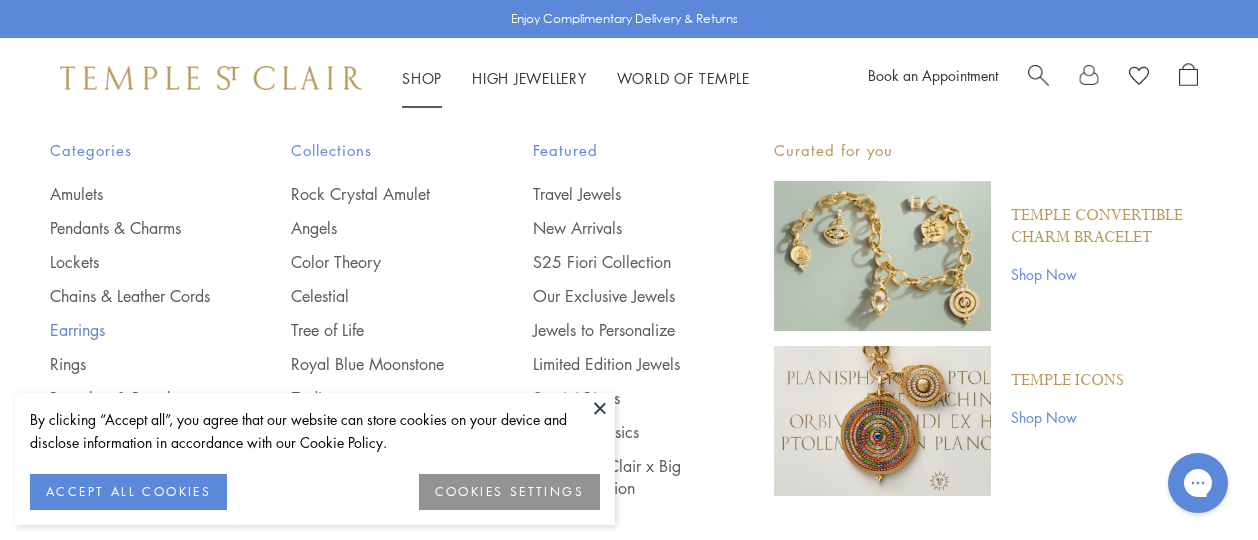 click on "Earrings" at bounding box center [130, 330] 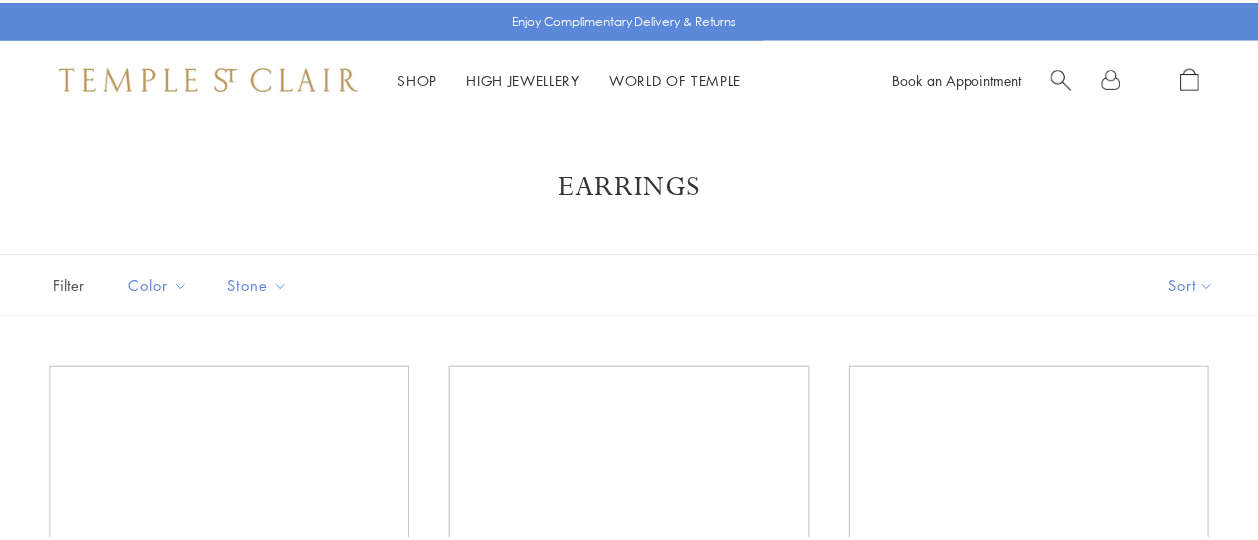 scroll, scrollTop: 0, scrollLeft: 0, axis: both 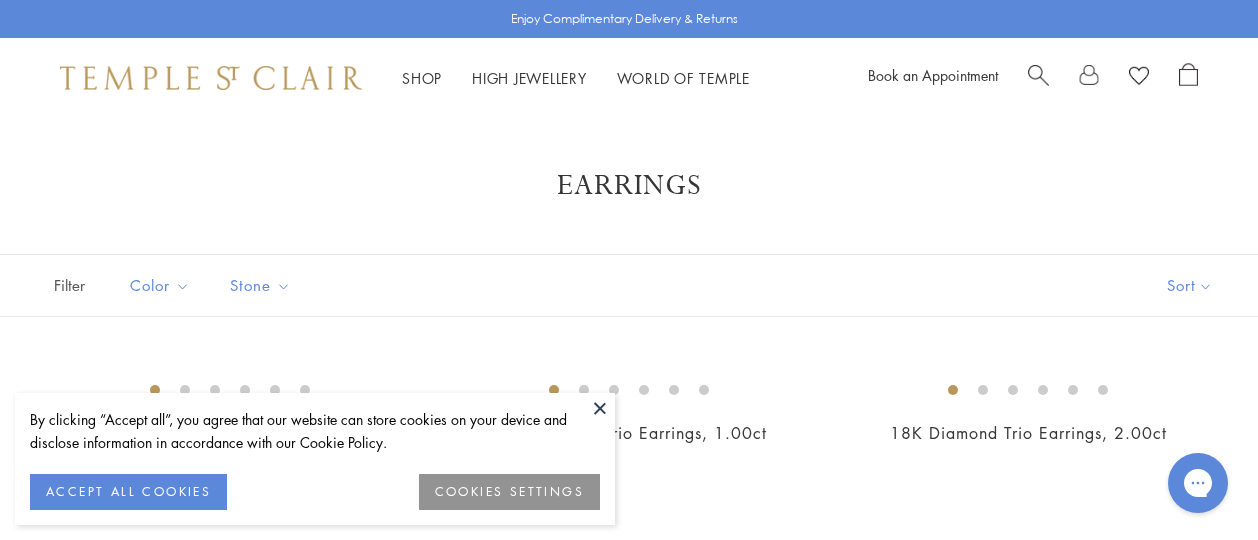 click at bounding box center [600, 408] 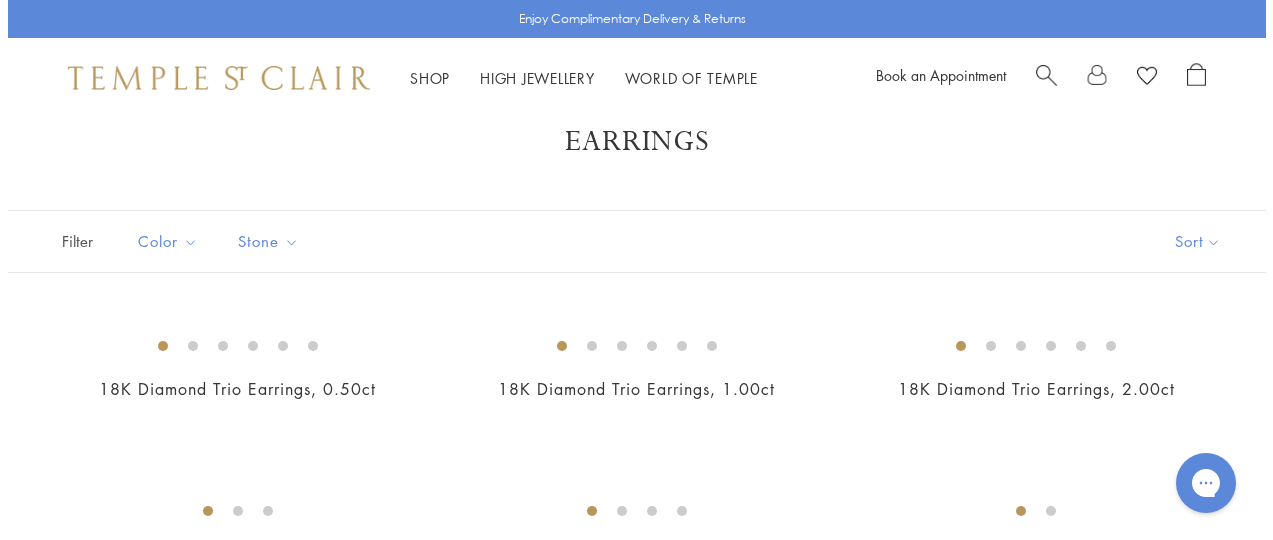 scroll, scrollTop: 0, scrollLeft: 0, axis: both 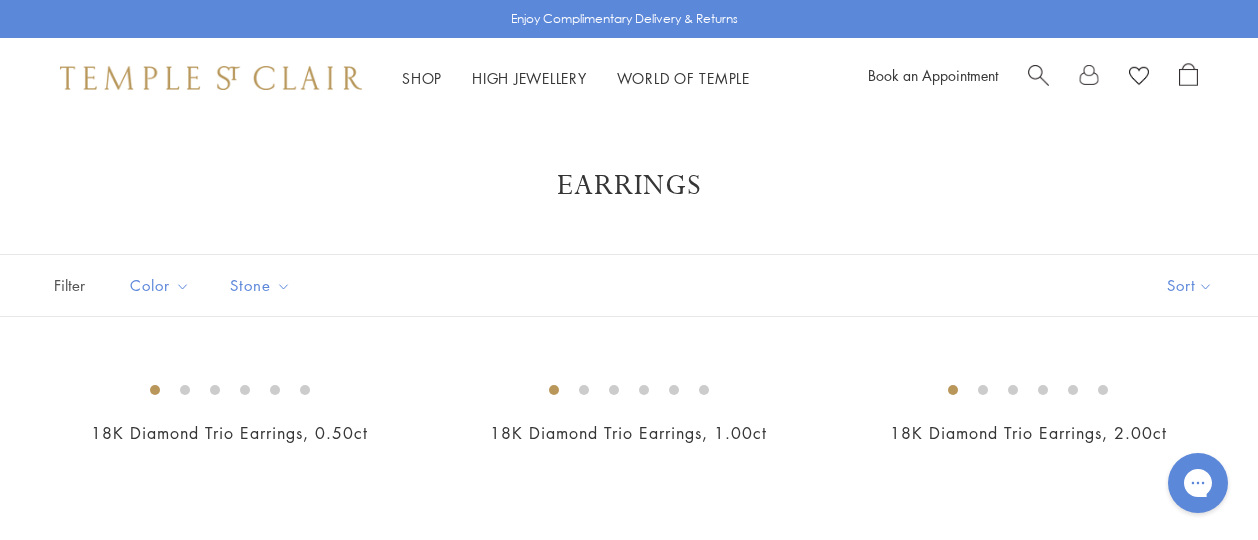 click on "Filter
Sort
Color
Blue
Gold
Green
Multicolored
Orange Pink Purple Red Yellow" at bounding box center (629, 285) 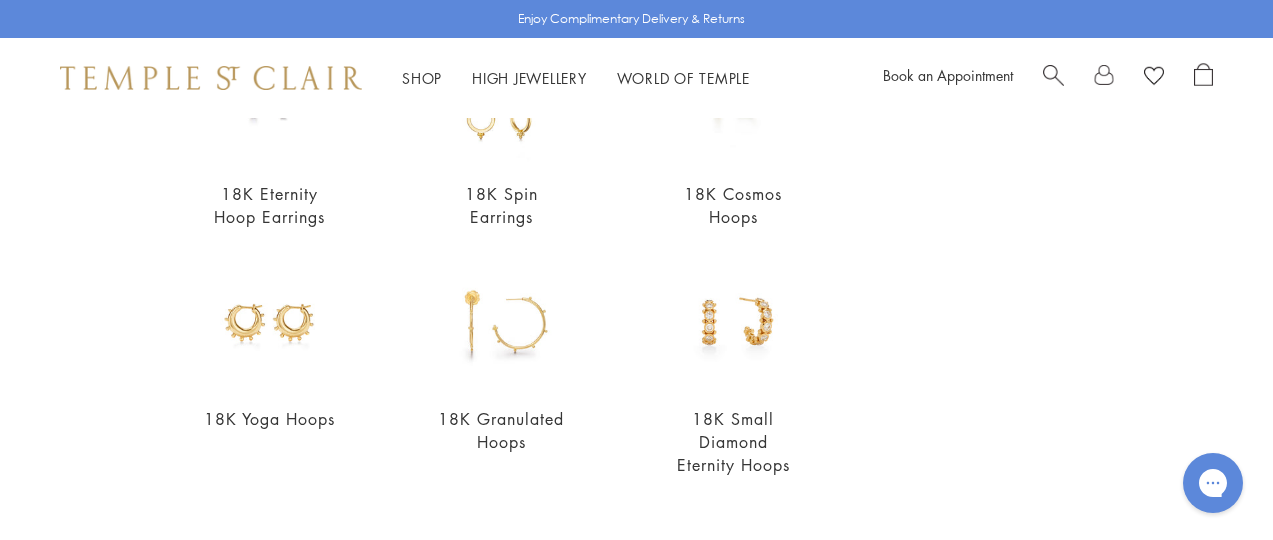 scroll, scrollTop: 284, scrollLeft: 0, axis: vertical 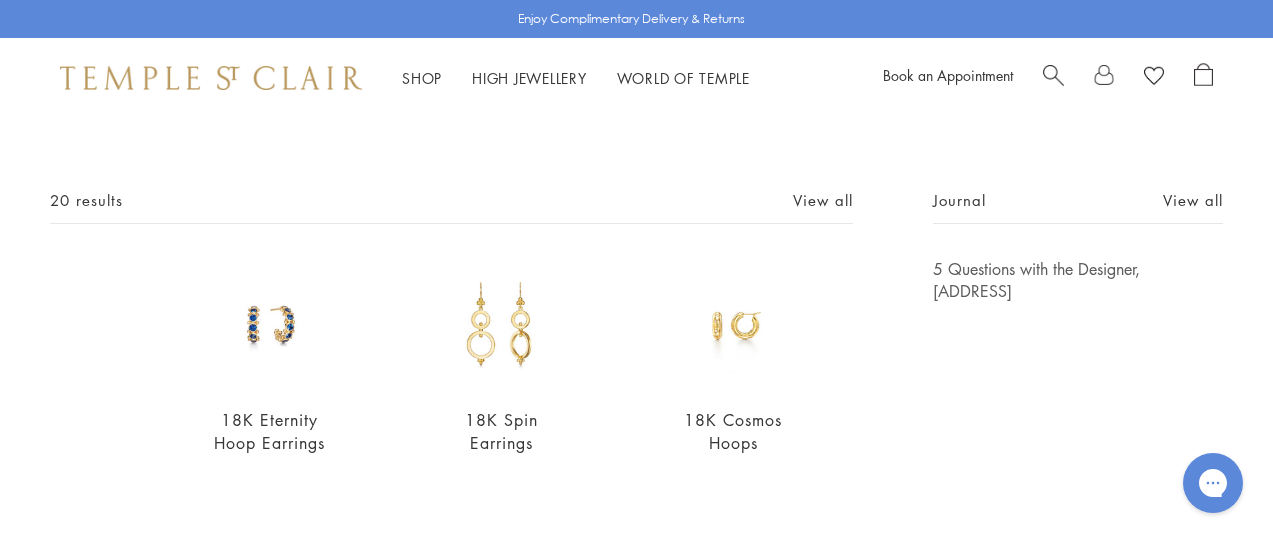click at bounding box center (1053, 73) 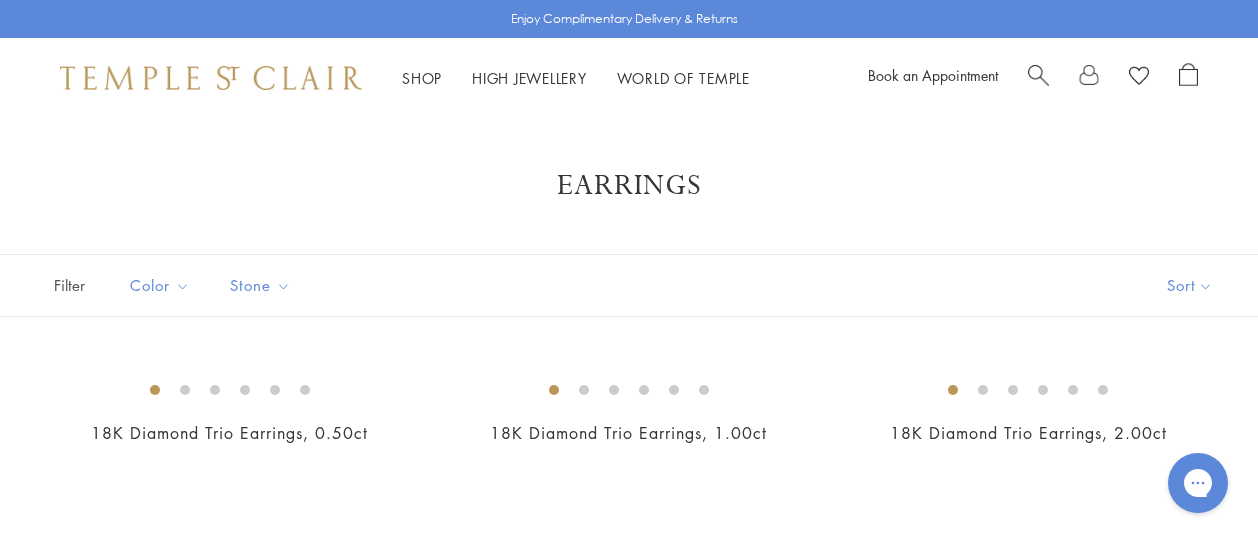 click at bounding box center (1038, 73) 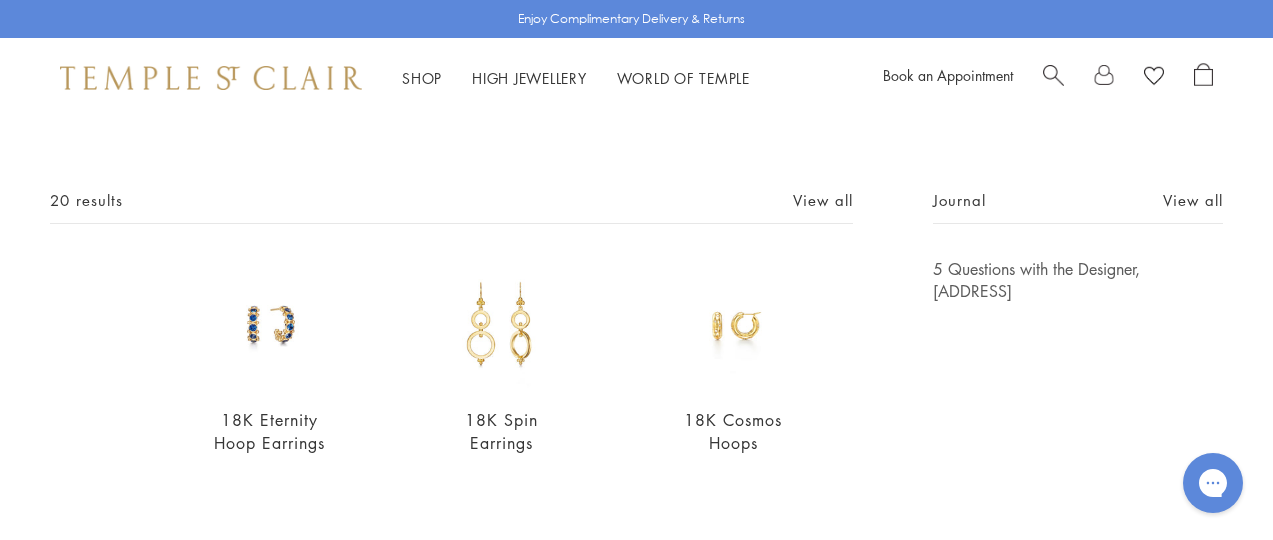 scroll, scrollTop: 0, scrollLeft: 0, axis: both 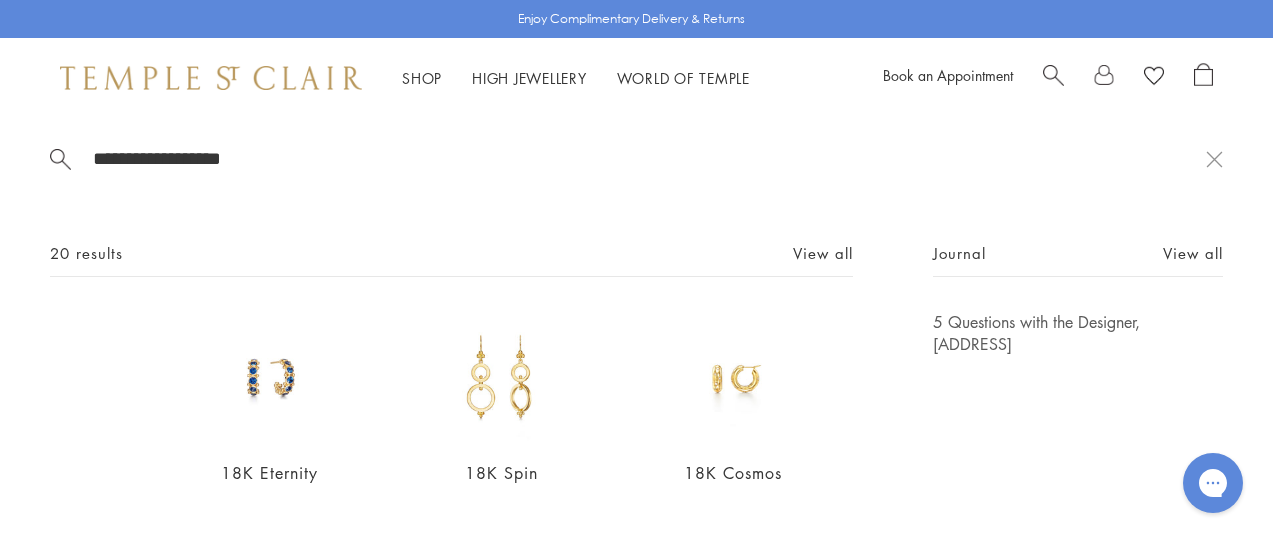 click on "Shop Shop
Categories Amulets   Pendants & Charms   Lockets   Chains & Leather Cords   Earrings   Rings   Bracelets & Bangles   Necklaces   Books & Notebooks   View All   Collections Rock Crystal Amulet   Angels   Color Theory   Celestial   Tree of Life   Royal Blue Moonstone   Zodiac   Featured Travel Jewels   New Arrivals   S25 Fiori Collection   Our Exclusive Jewels   Jewels to Personalize   Limited Edition Jewels   Sassini Rings   Temple Classics   Temple St. Clair x Big Life Foundation    Curated for you
Temple Convertible Charm Bracelet Shop Now" at bounding box center (636, 78) 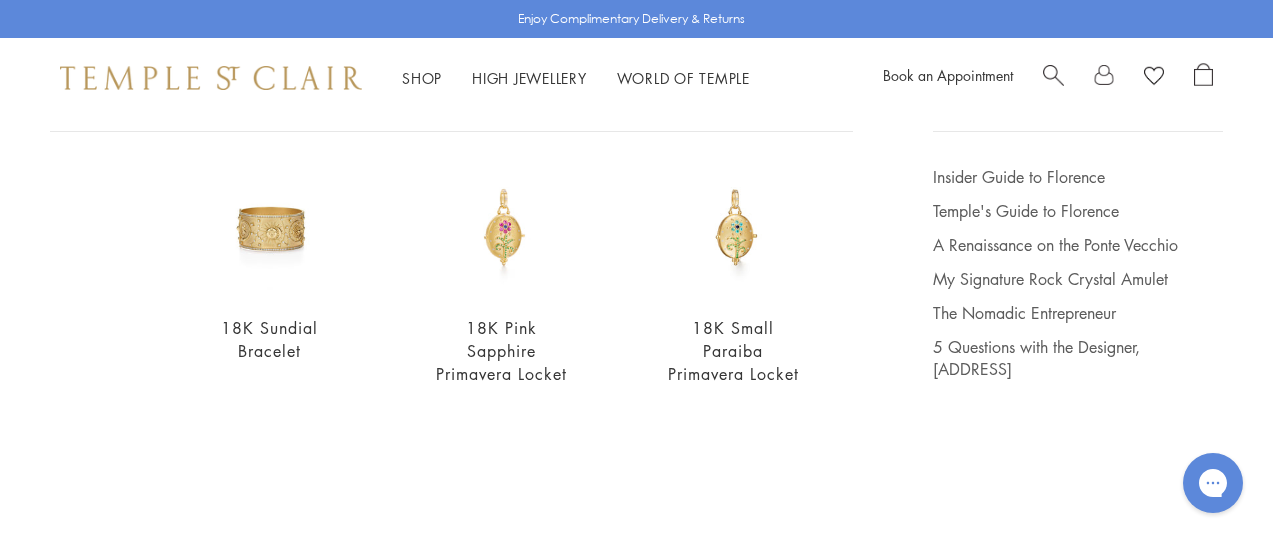 scroll, scrollTop: 29, scrollLeft: 0, axis: vertical 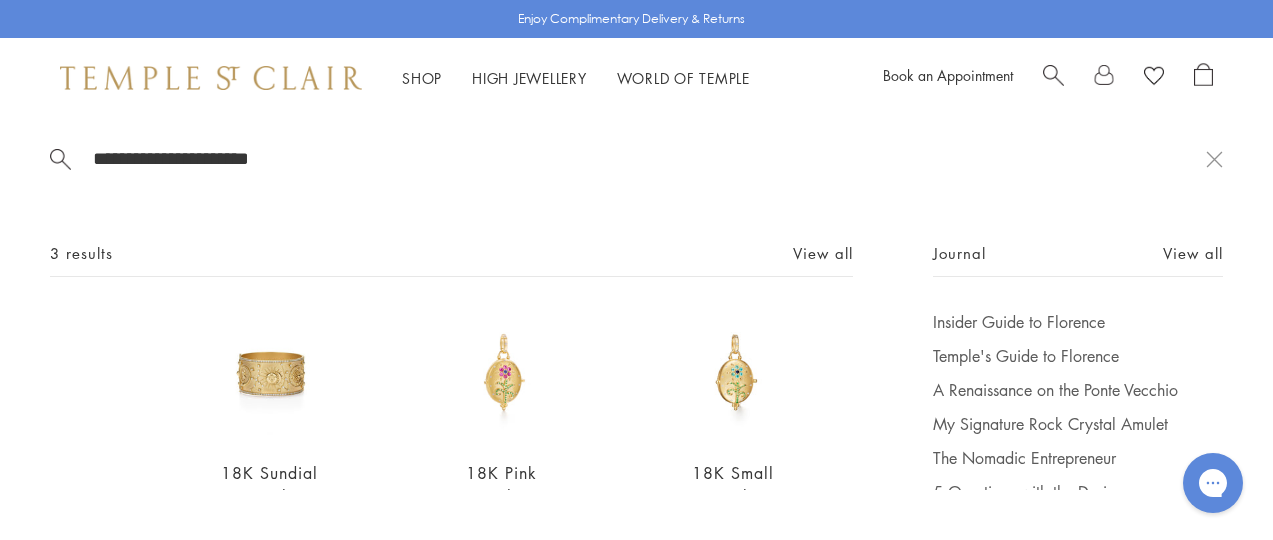 click on "**********" at bounding box center [648, 158] 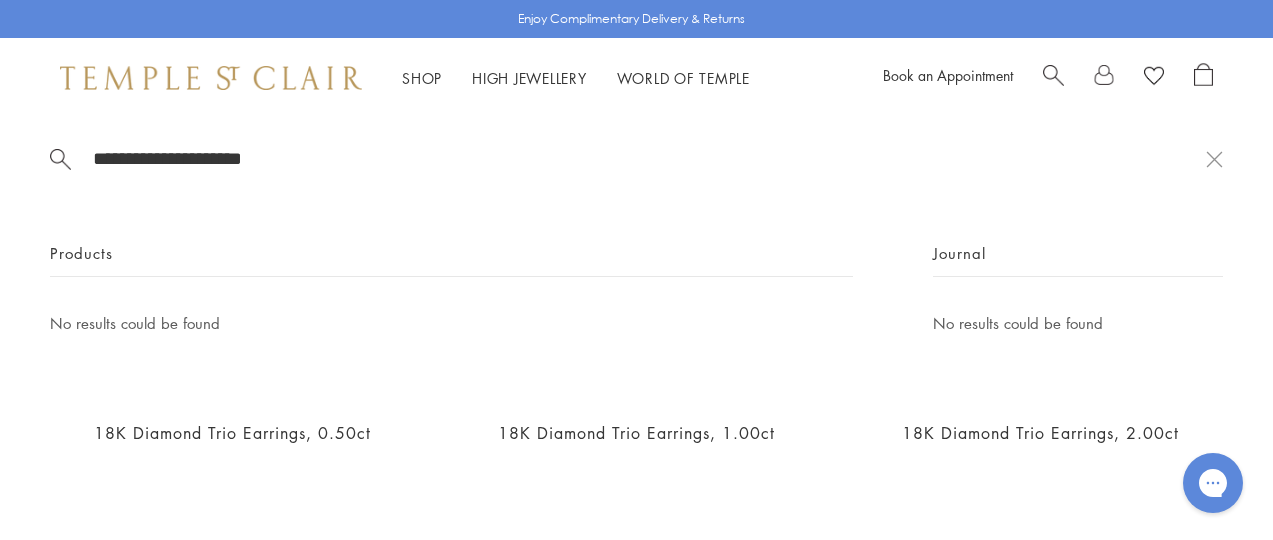 click on "**********" at bounding box center (648, 158) 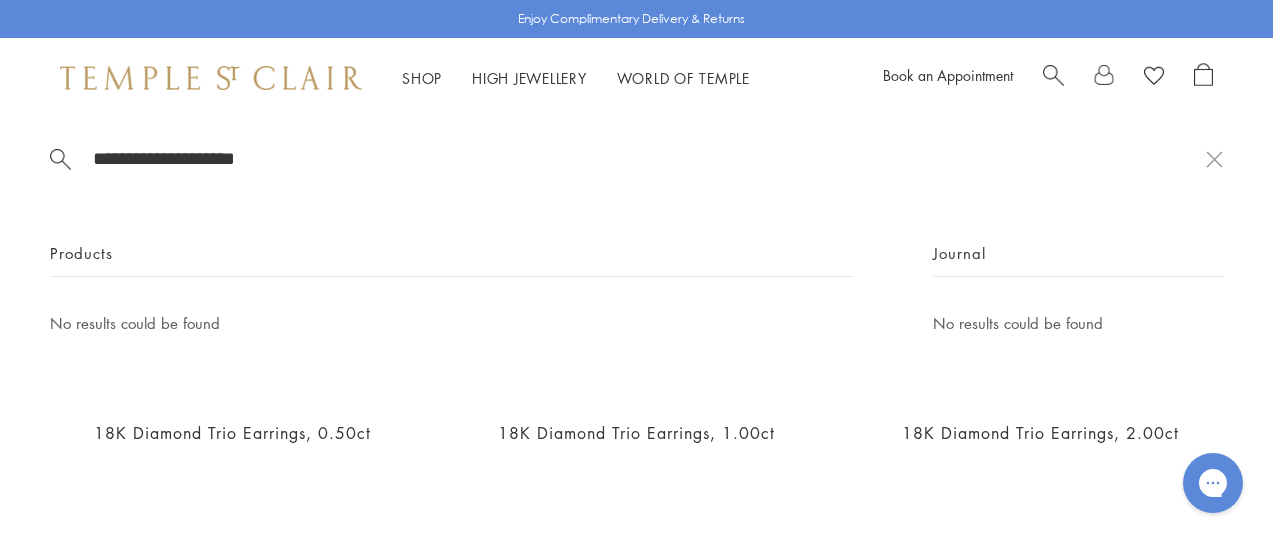 click on "**********" at bounding box center [648, 158] 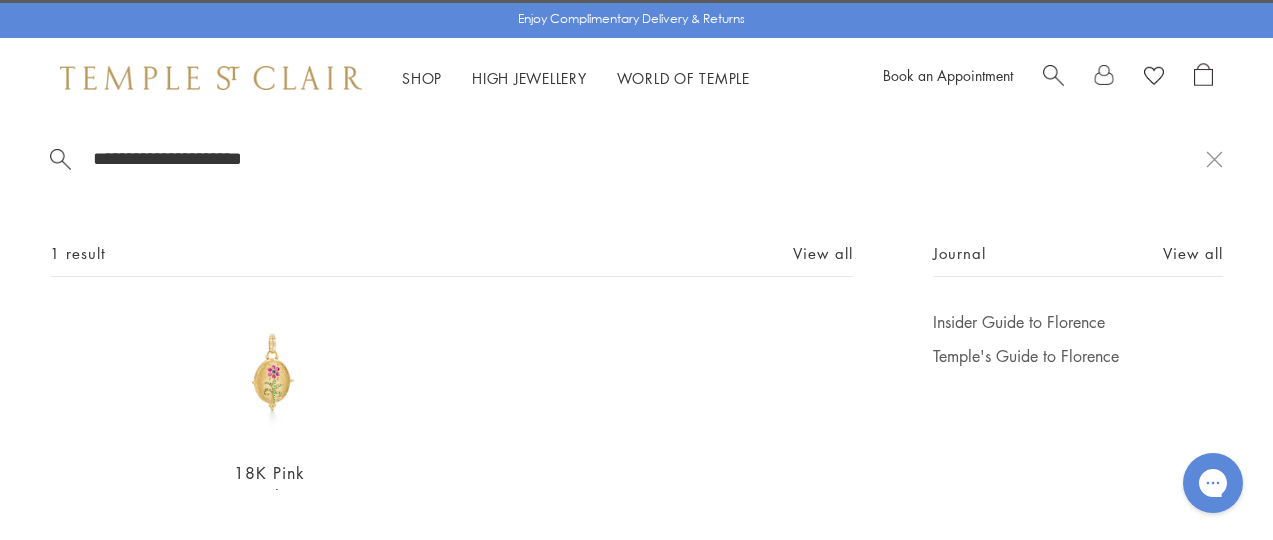 click on "**********" at bounding box center [648, 158] 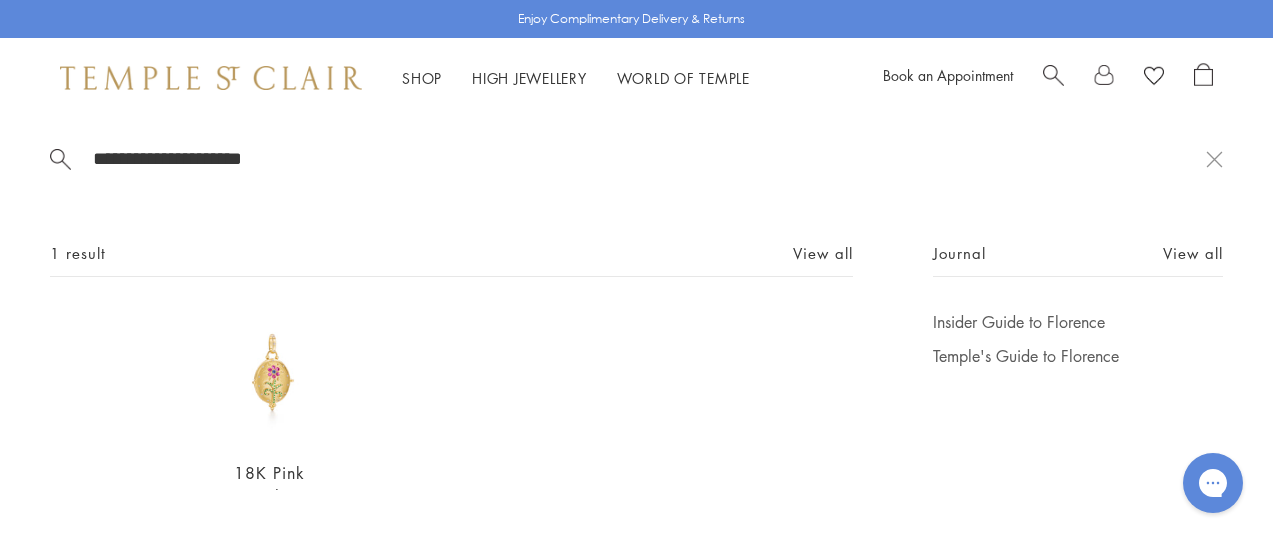 type on "**********" 